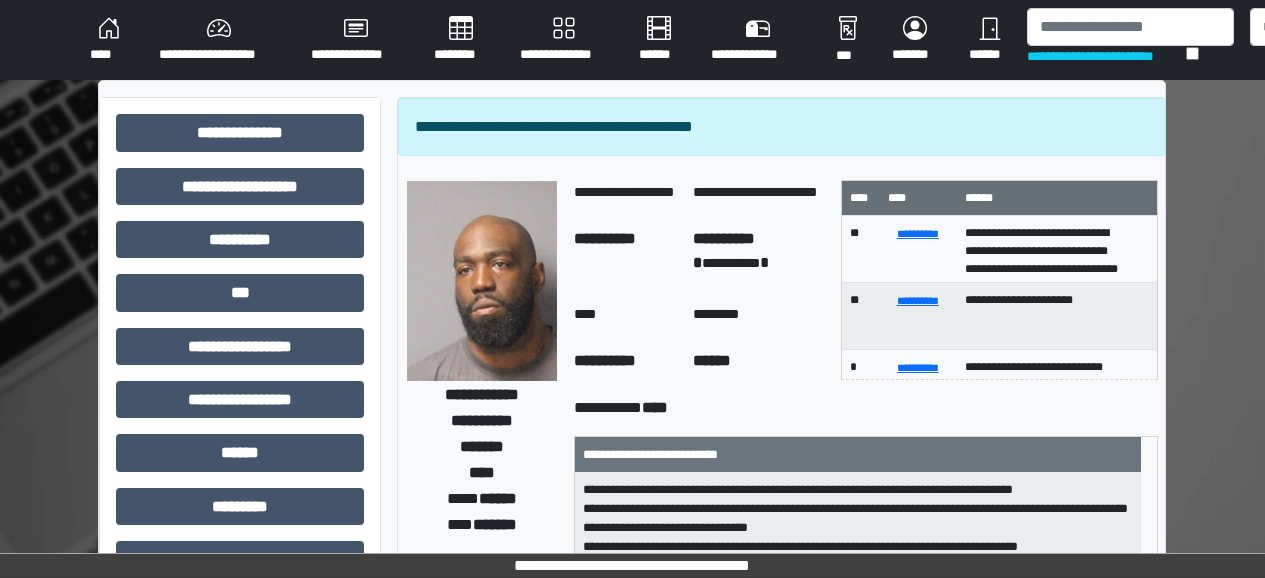 scroll, scrollTop: 0, scrollLeft: 93, axis: horizontal 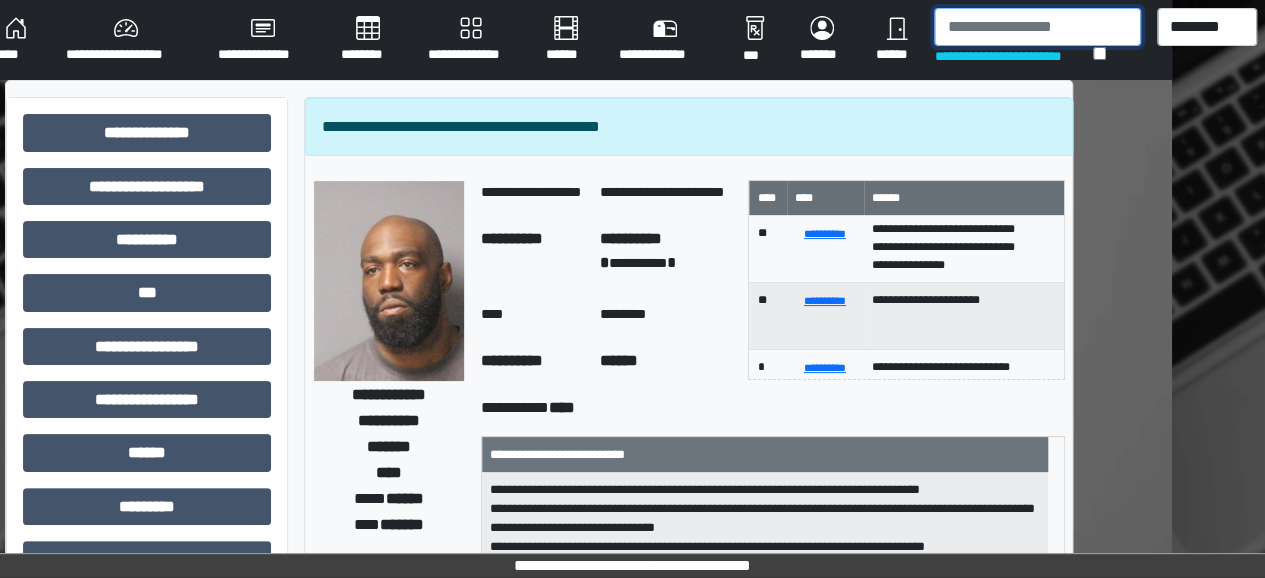 click at bounding box center (1037, 27) 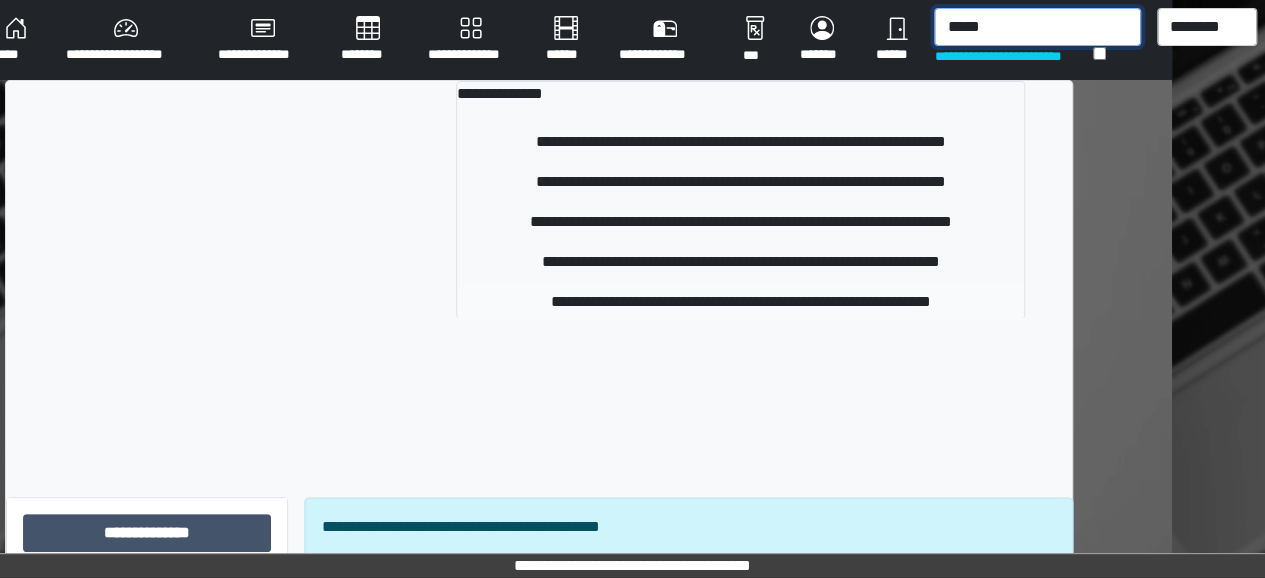 type on "*****" 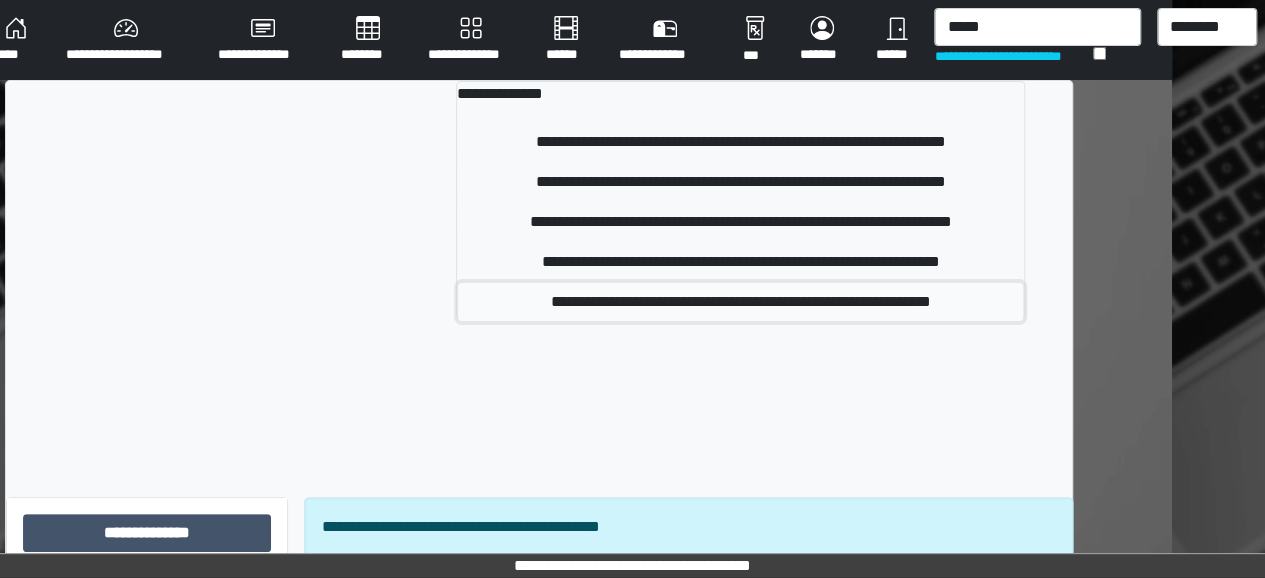 click on "**********" at bounding box center [740, 302] 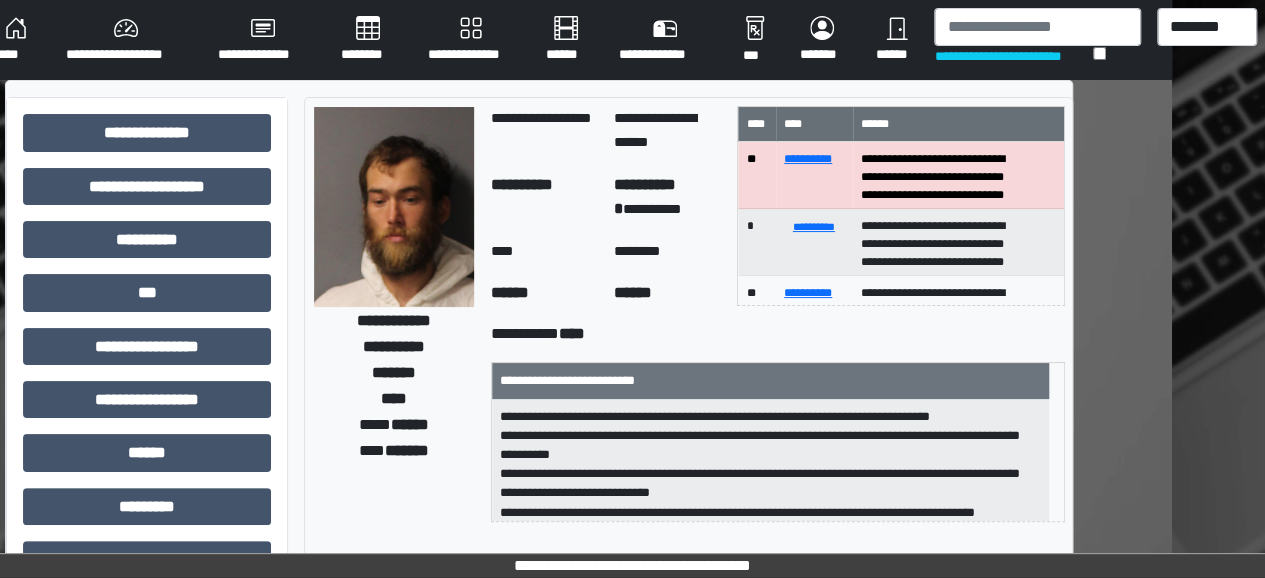 scroll, scrollTop: 1, scrollLeft: 0, axis: vertical 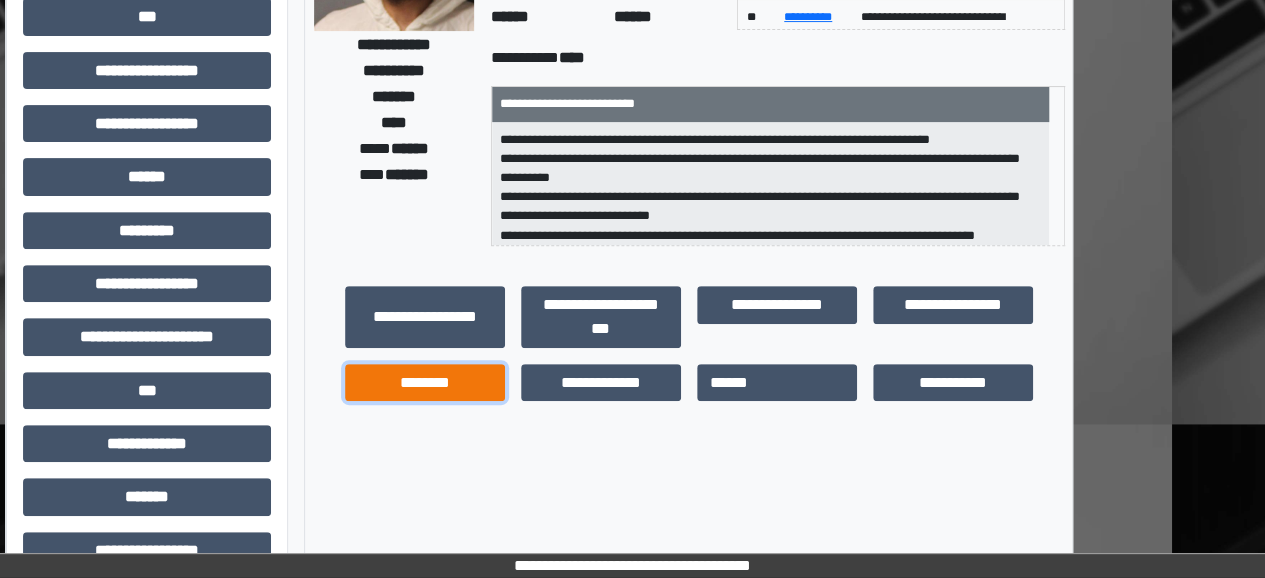 click on "********" at bounding box center (425, 382) 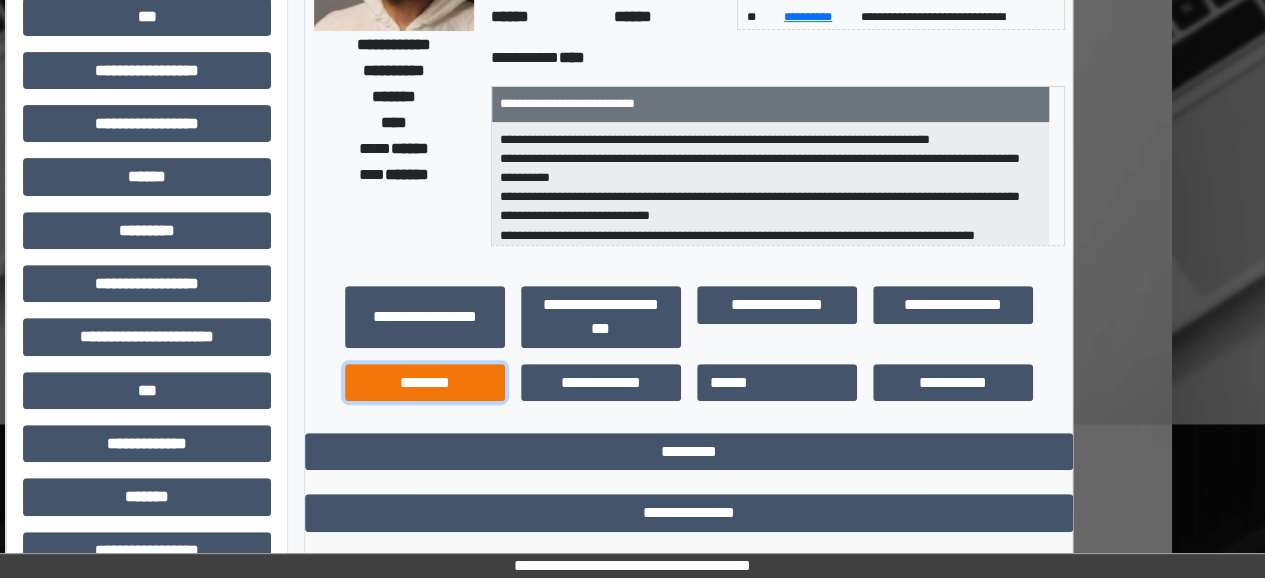 click on "********" at bounding box center (425, 382) 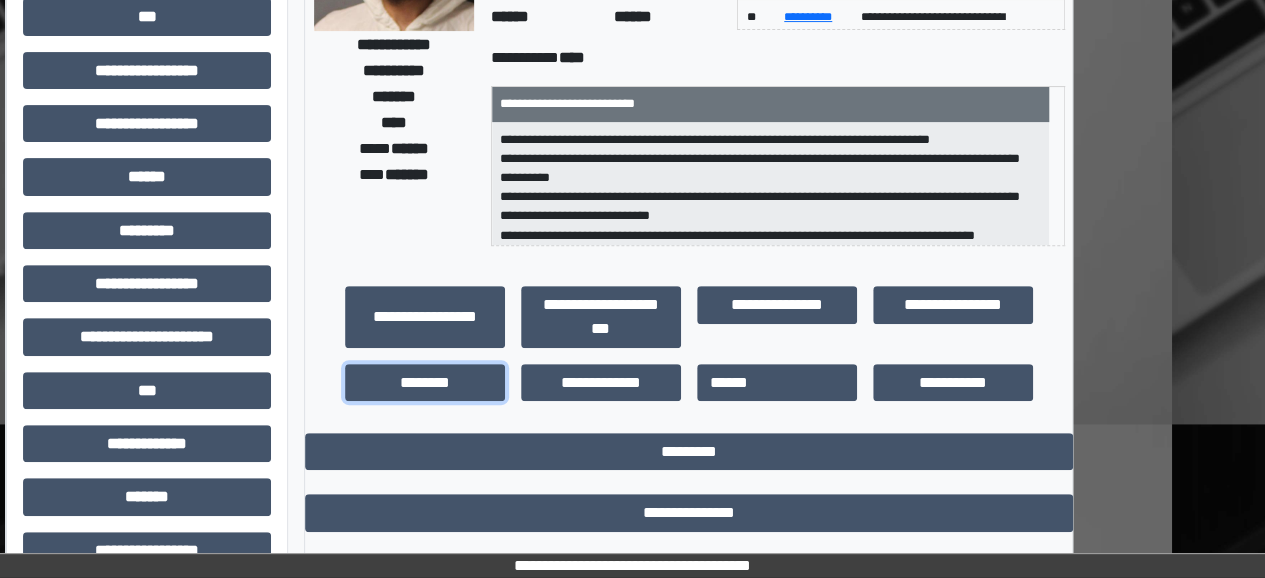 scroll, scrollTop: 750, scrollLeft: 93, axis: both 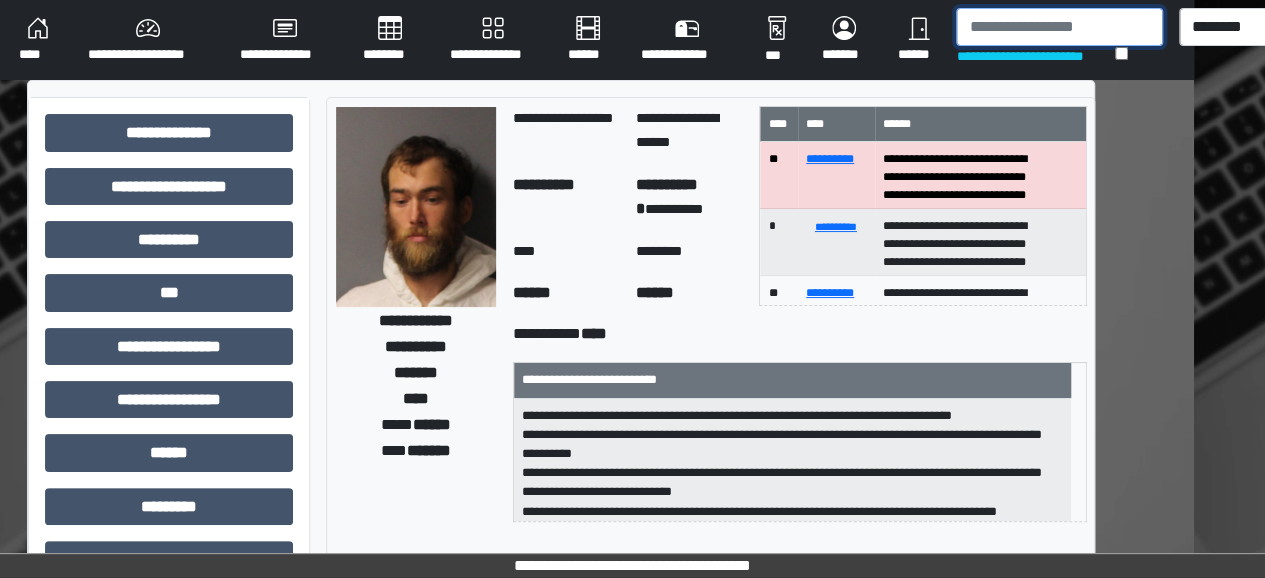 click at bounding box center [1059, 27] 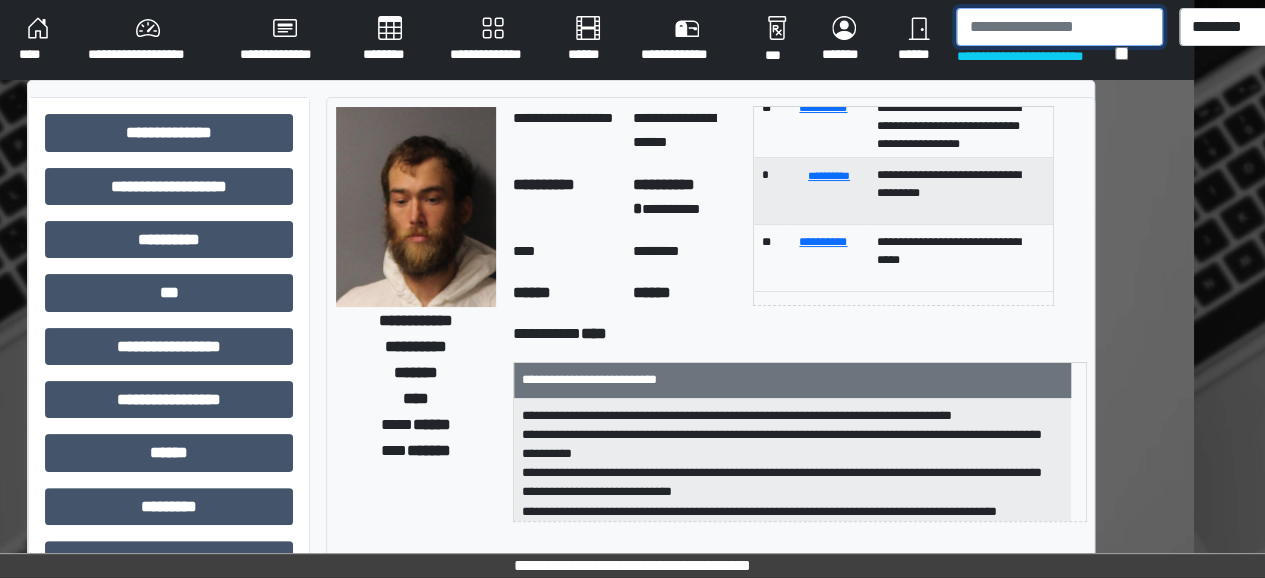 scroll, scrollTop: 140, scrollLeft: 0, axis: vertical 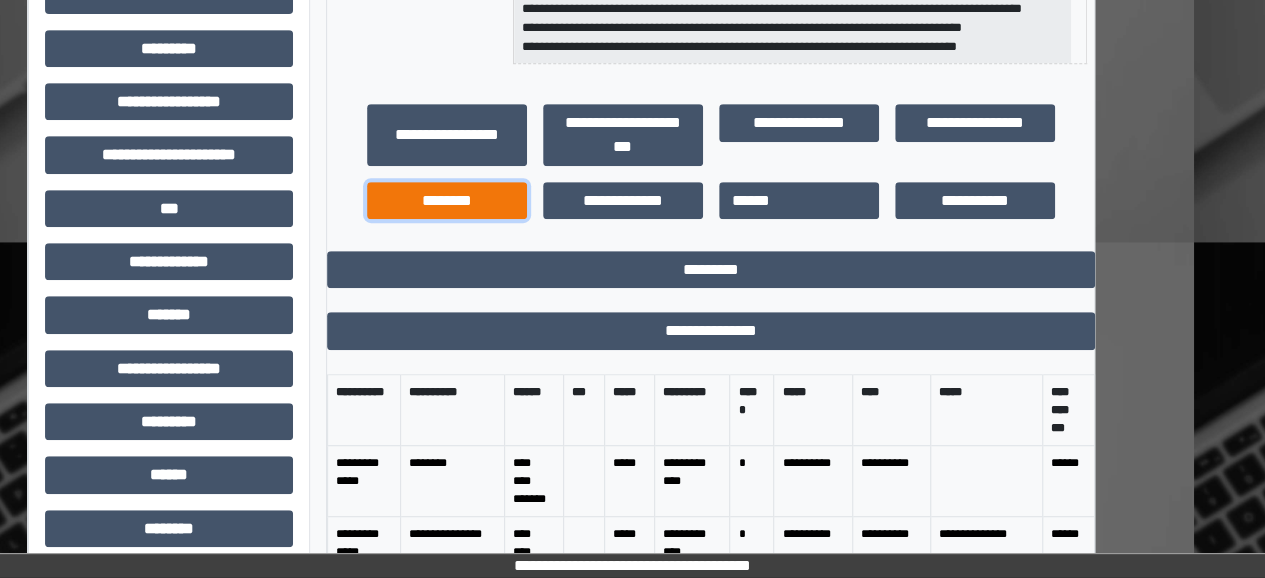 click on "********" at bounding box center (447, 200) 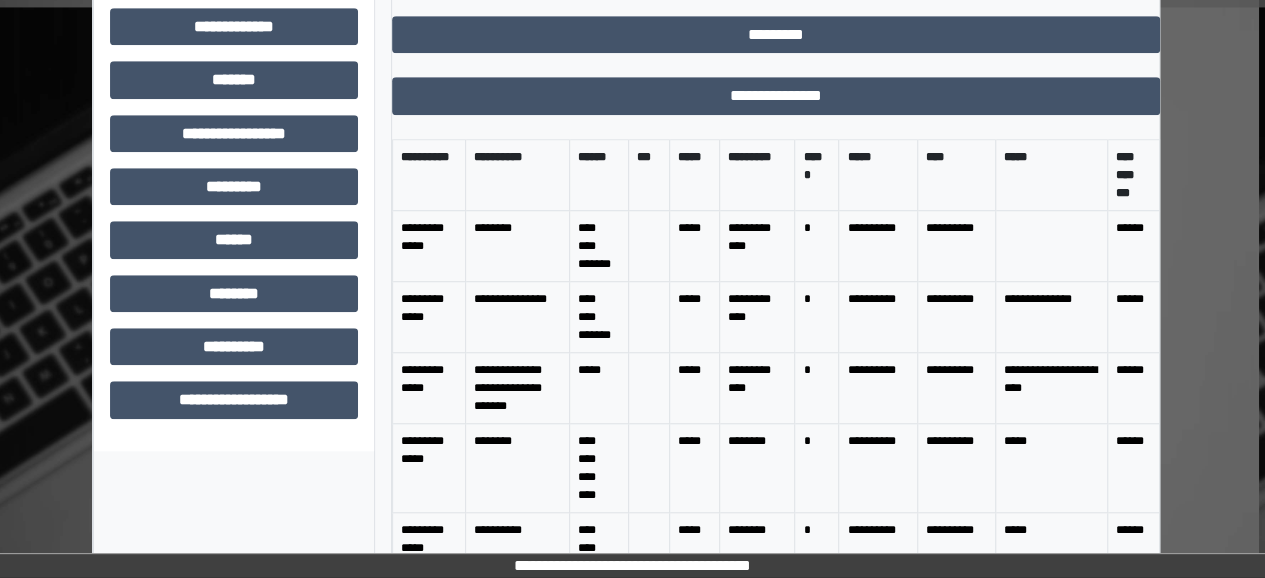 scroll, scrollTop: 750, scrollLeft: 0, axis: vertical 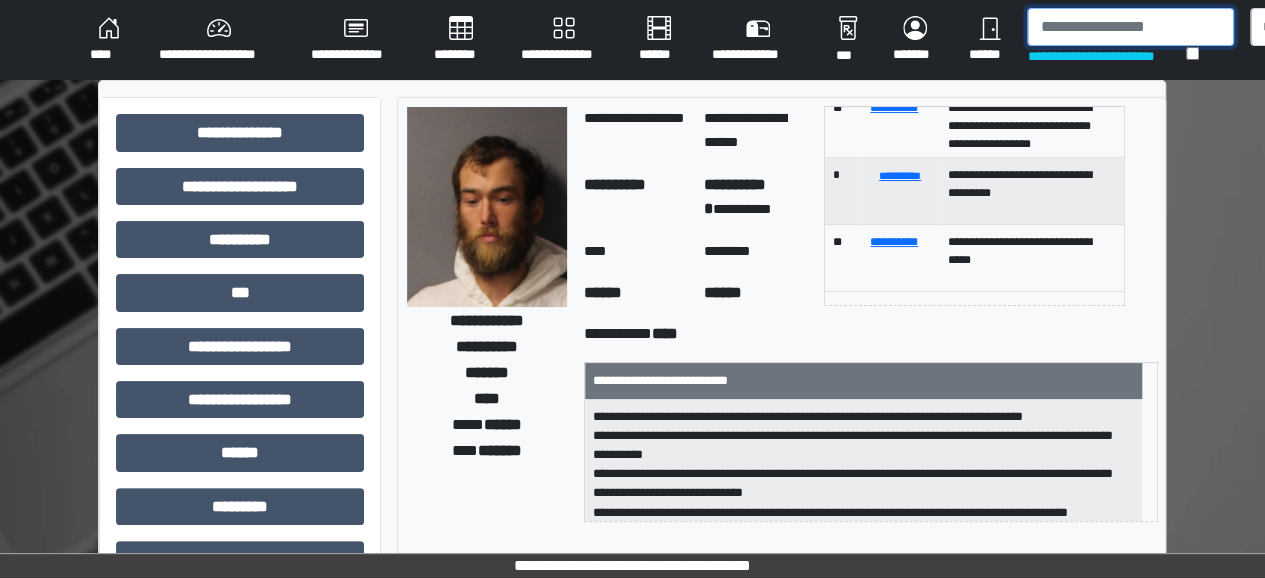 click at bounding box center (1130, 27) 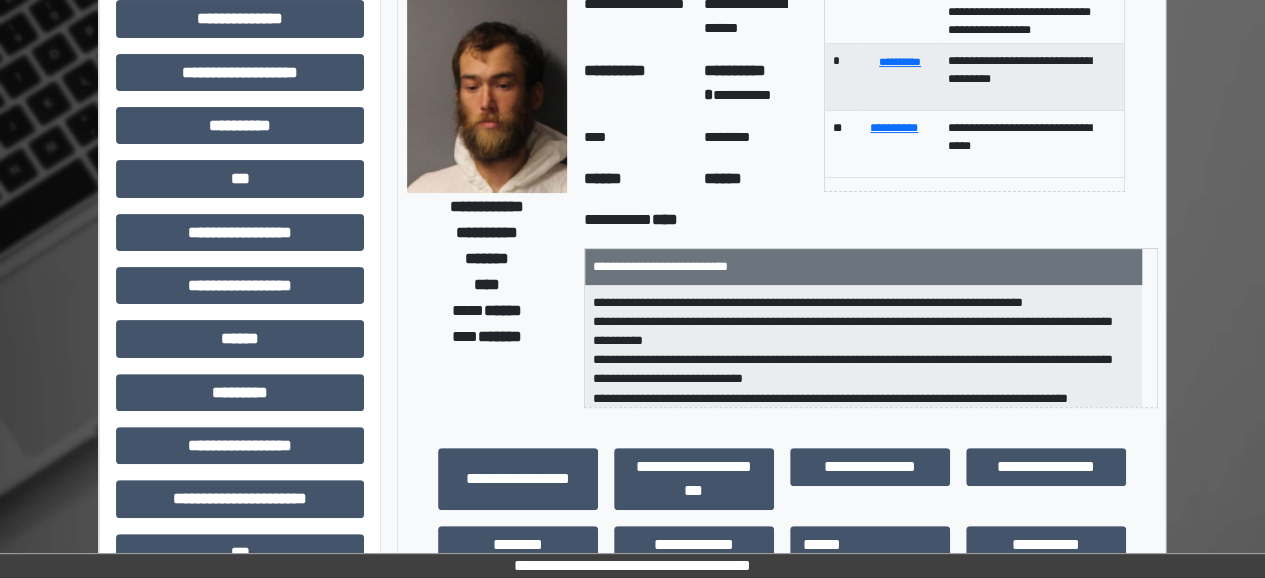 scroll, scrollTop: 0, scrollLeft: 0, axis: both 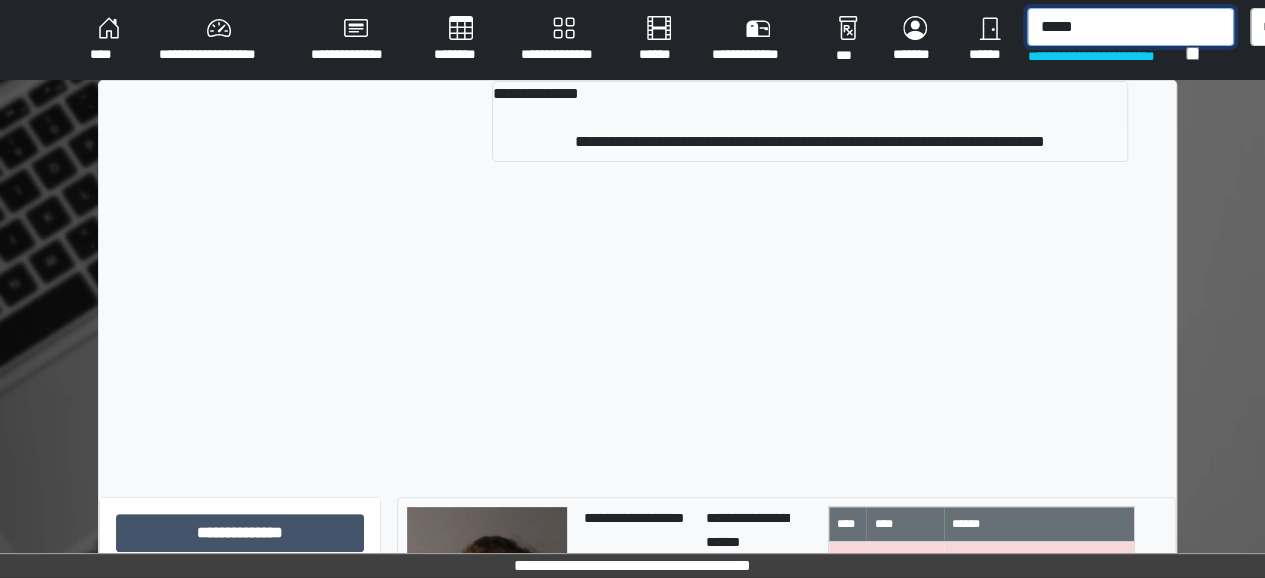 type on "*****" 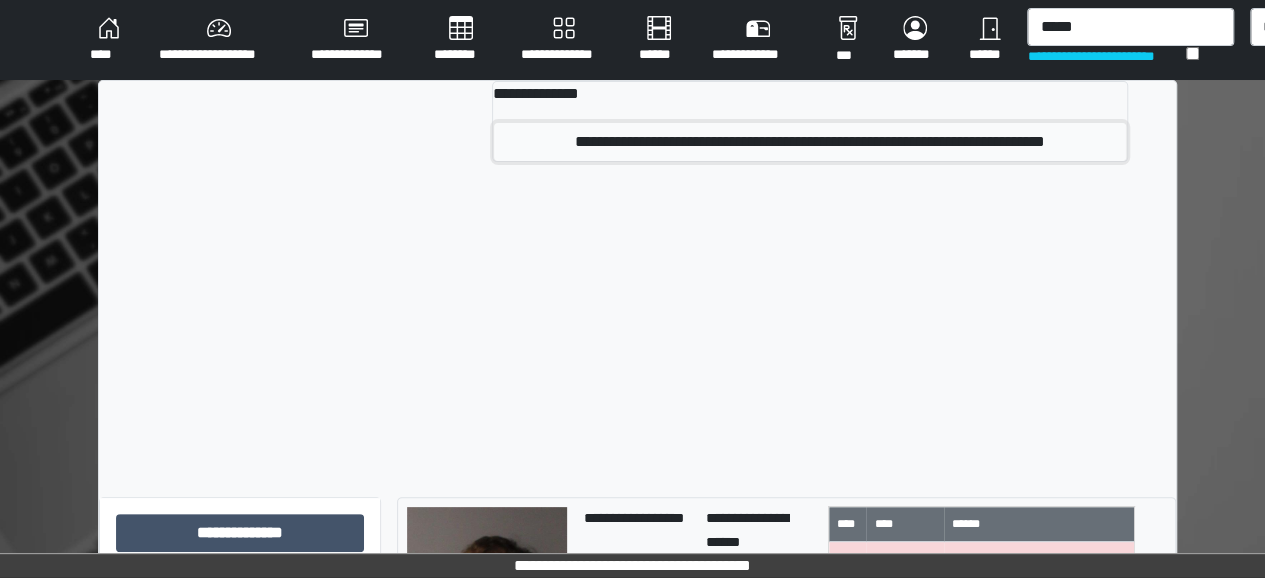 click on "**********" at bounding box center (810, 142) 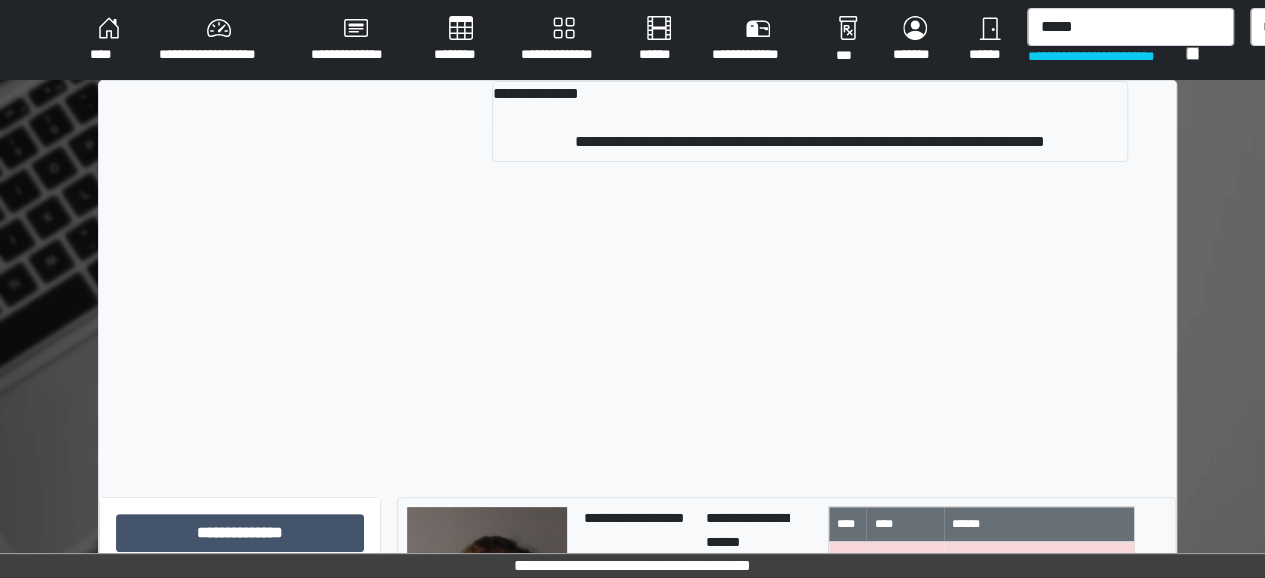 type 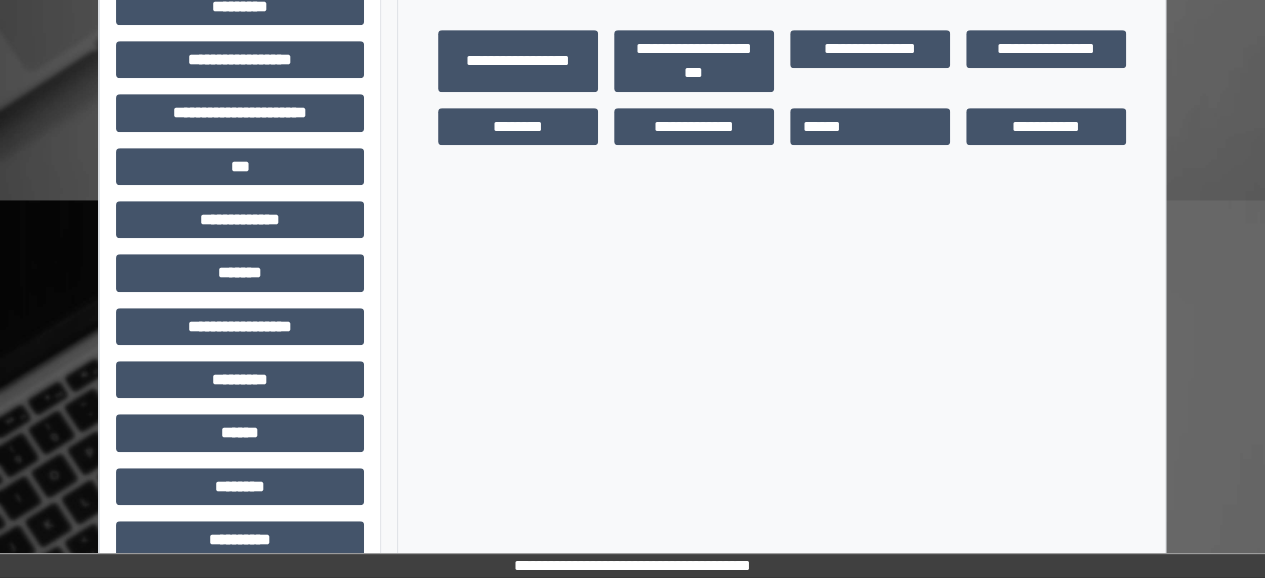 scroll, scrollTop: 582, scrollLeft: 0, axis: vertical 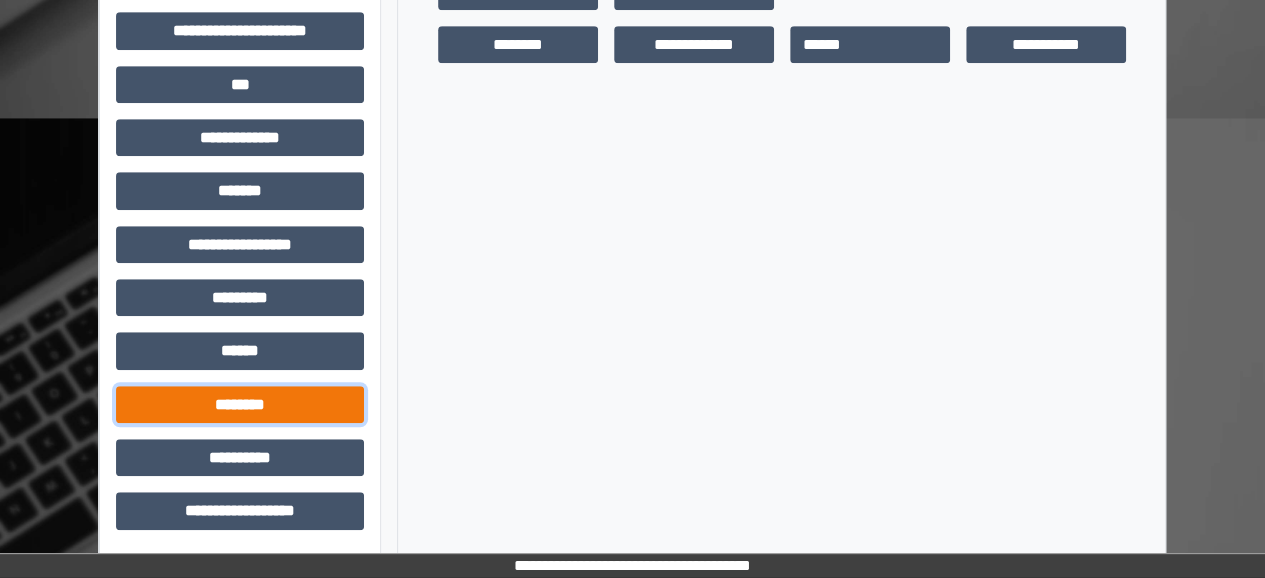 click on "********" at bounding box center [240, 404] 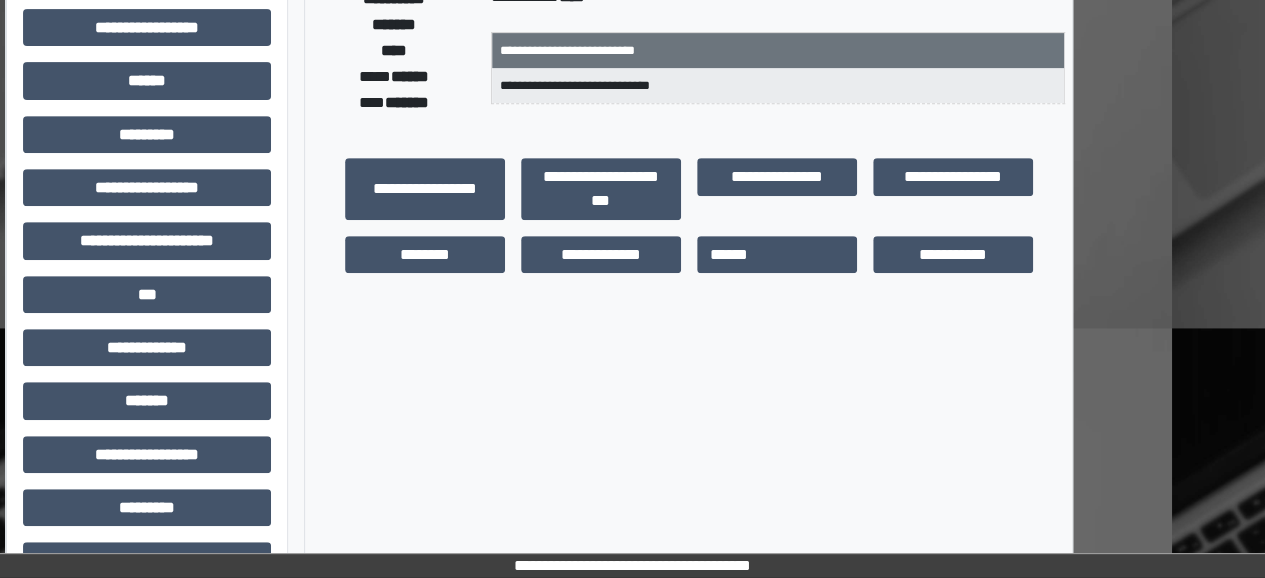 scroll, scrollTop: 0, scrollLeft: 93, axis: horizontal 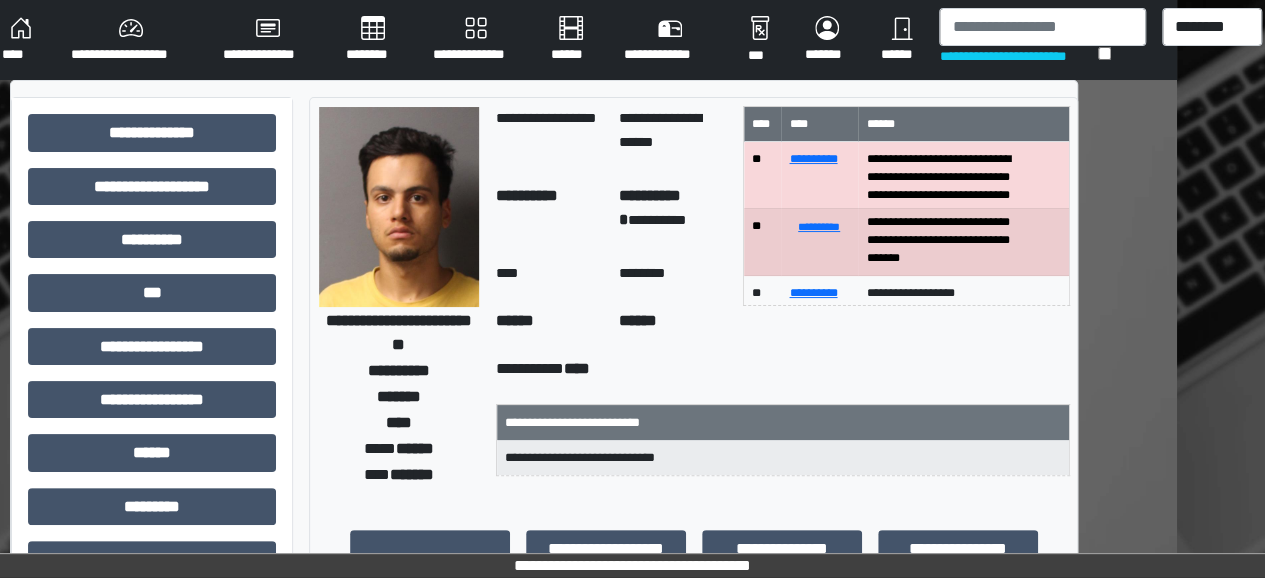 click on "**********" at bounding box center (783, 447) 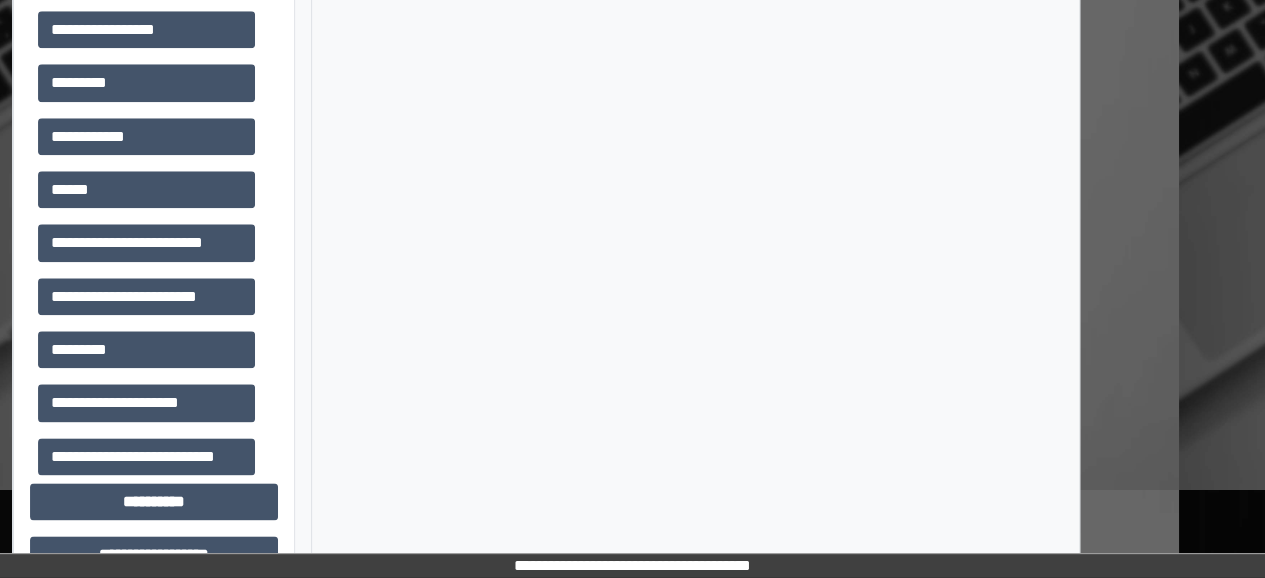 scroll, scrollTop: 1023, scrollLeft: 86, axis: both 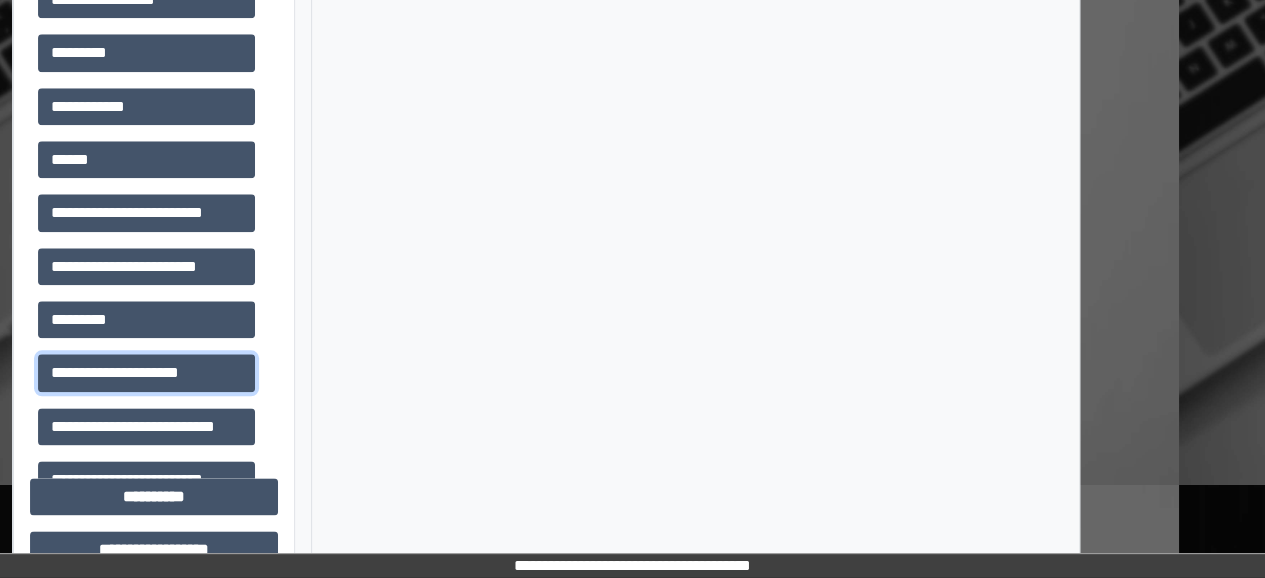 click on "**********" at bounding box center [146, 372] 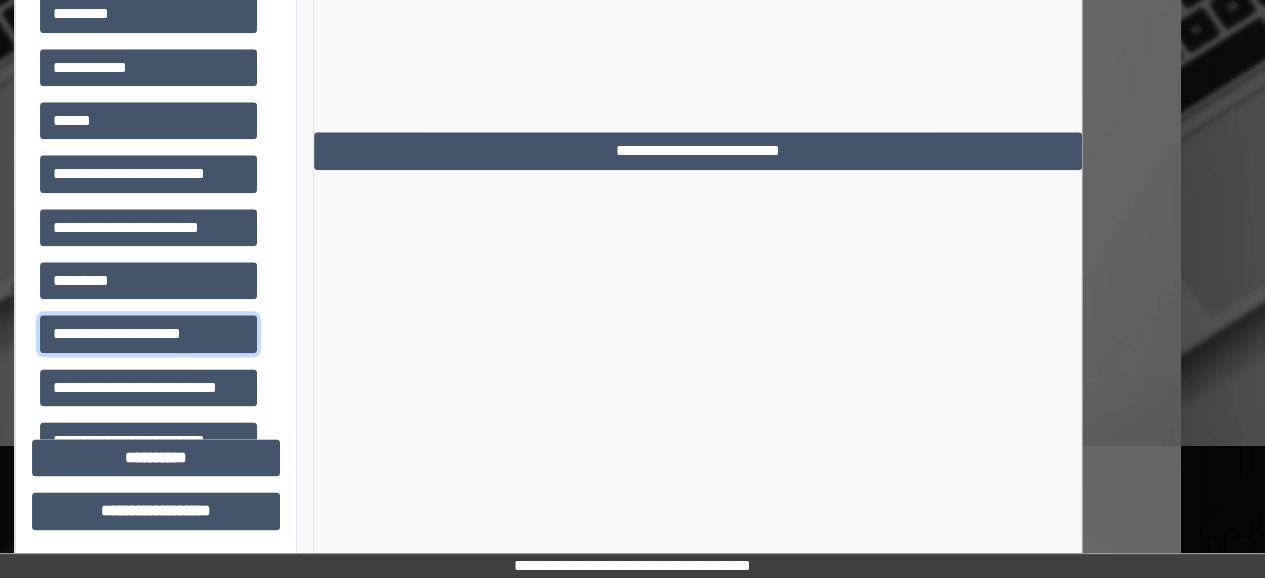 scroll, scrollTop: 1062, scrollLeft: 93, axis: both 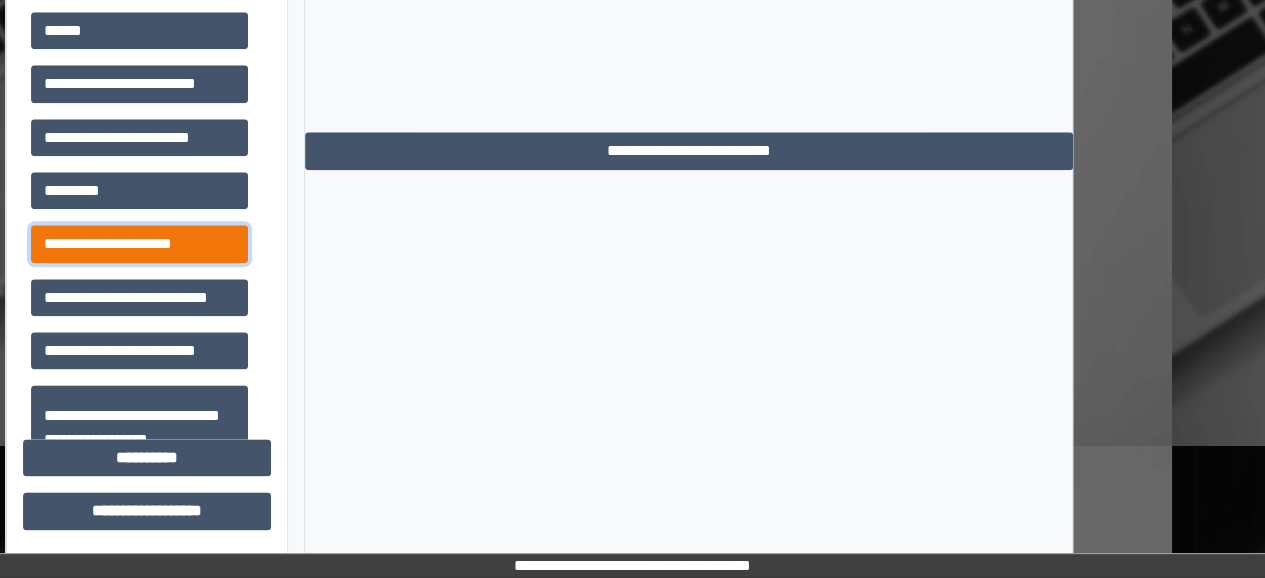 drag, startPoint x: 103, startPoint y: 229, endPoint x: 77, endPoint y: 250, distance: 33.42155 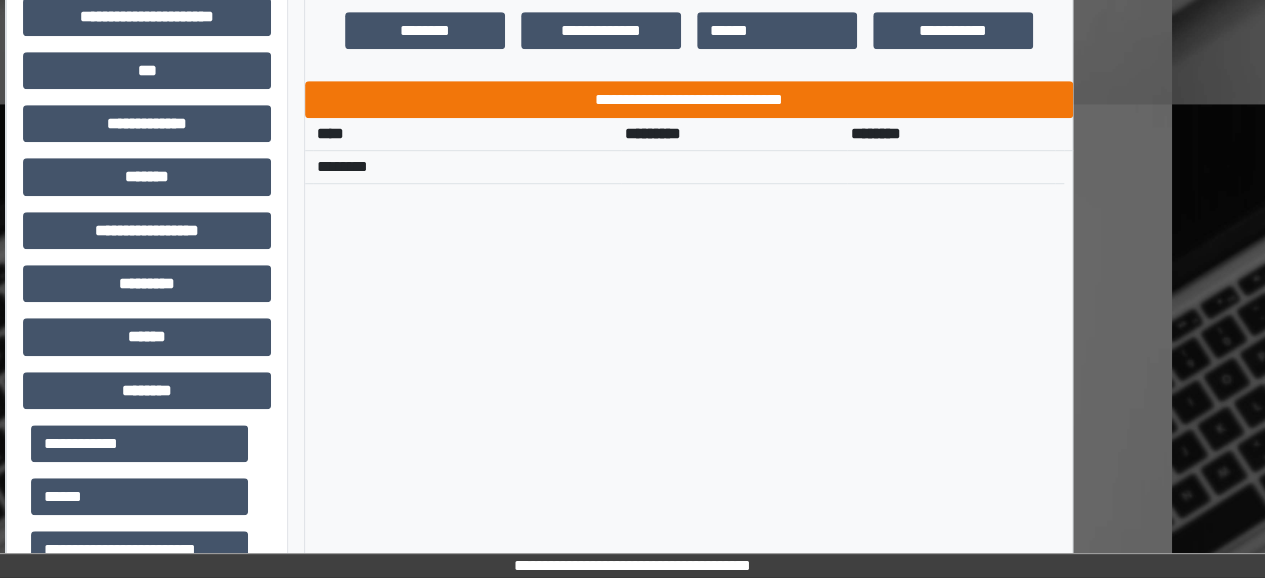 scroll, scrollTop: 594, scrollLeft: 93, axis: both 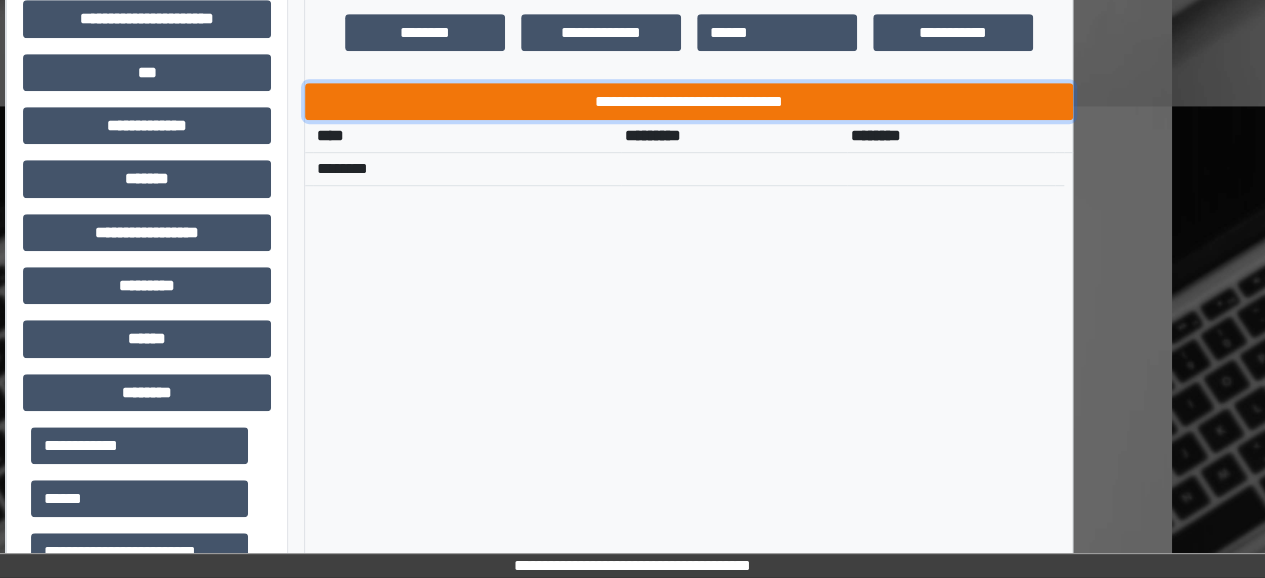 click on "**********" at bounding box center [689, 101] 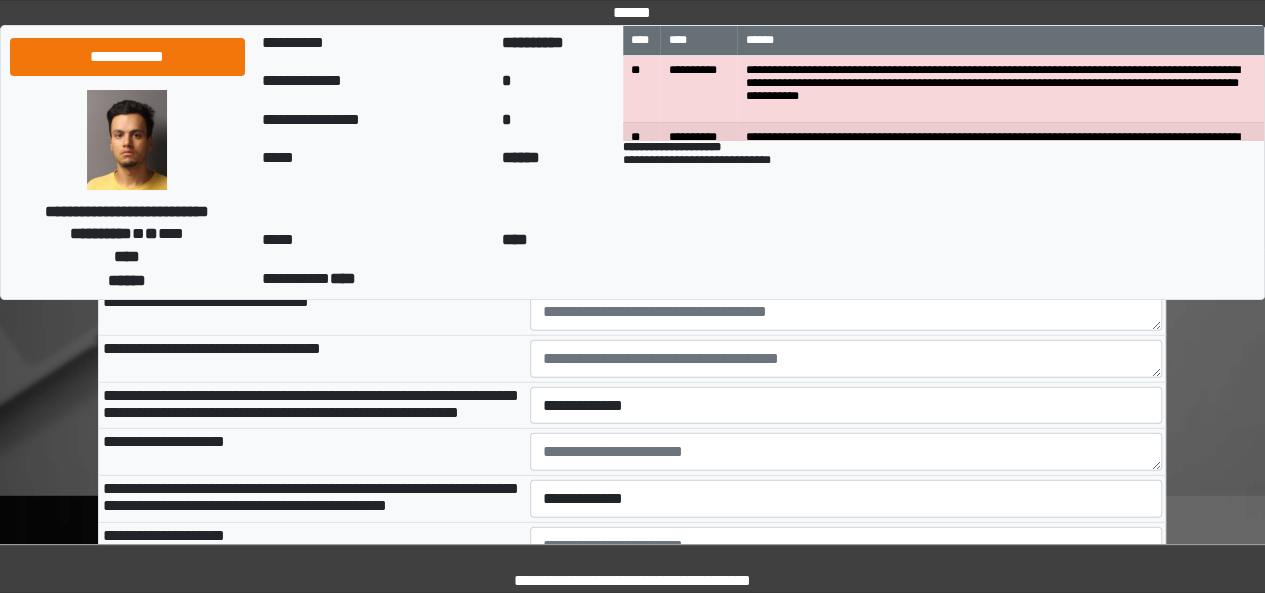 scroll, scrollTop: 2611, scrollLeft: 0, axis: vertical 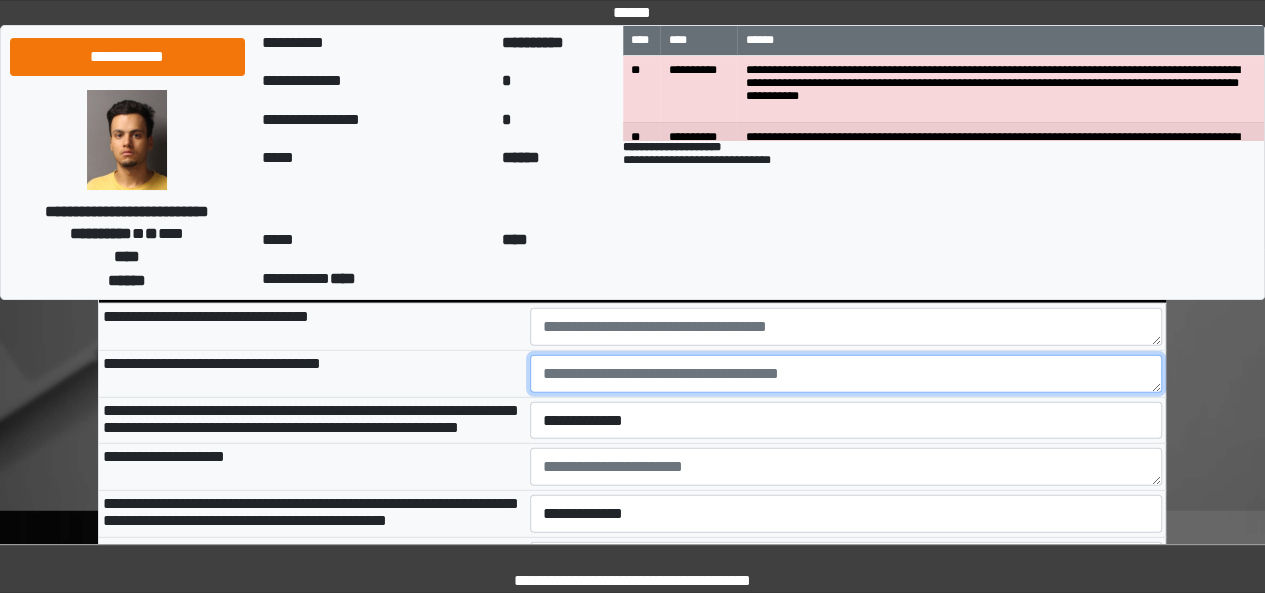 click at bounding box center (846, 374) 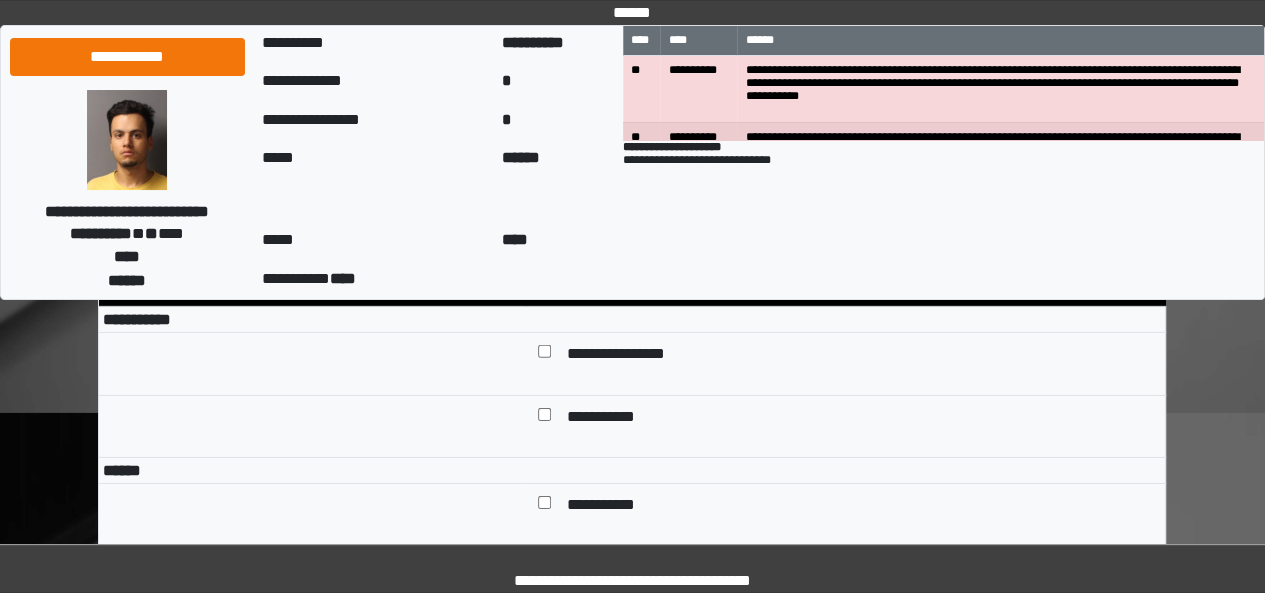scroll, scrollTop: 6743, scrollLeft: 0, axis: vertical 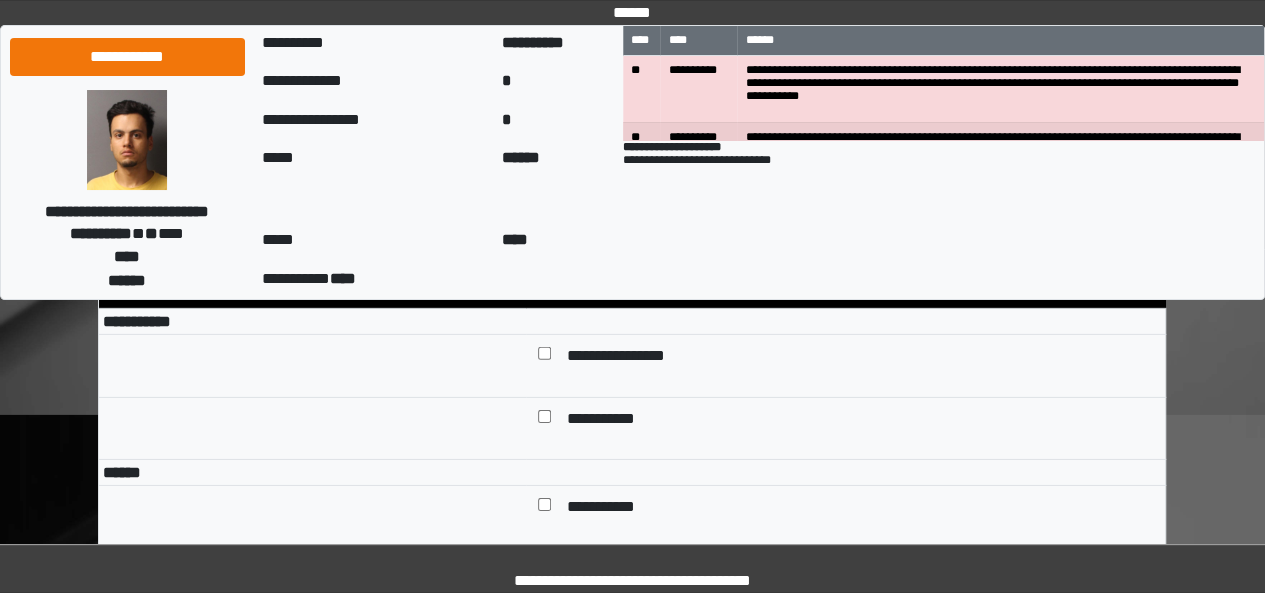 click on "**********" at bounding box center [944, 198] 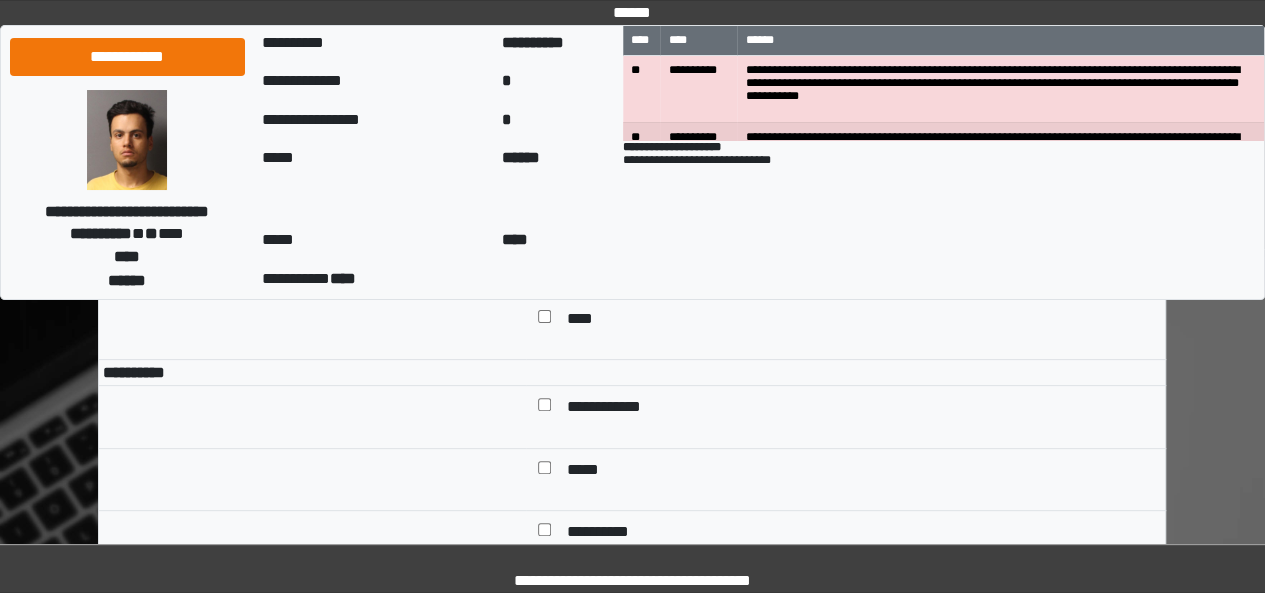 scroll, scrollTop: 7770, scrollLeft: 0, axis: vertical 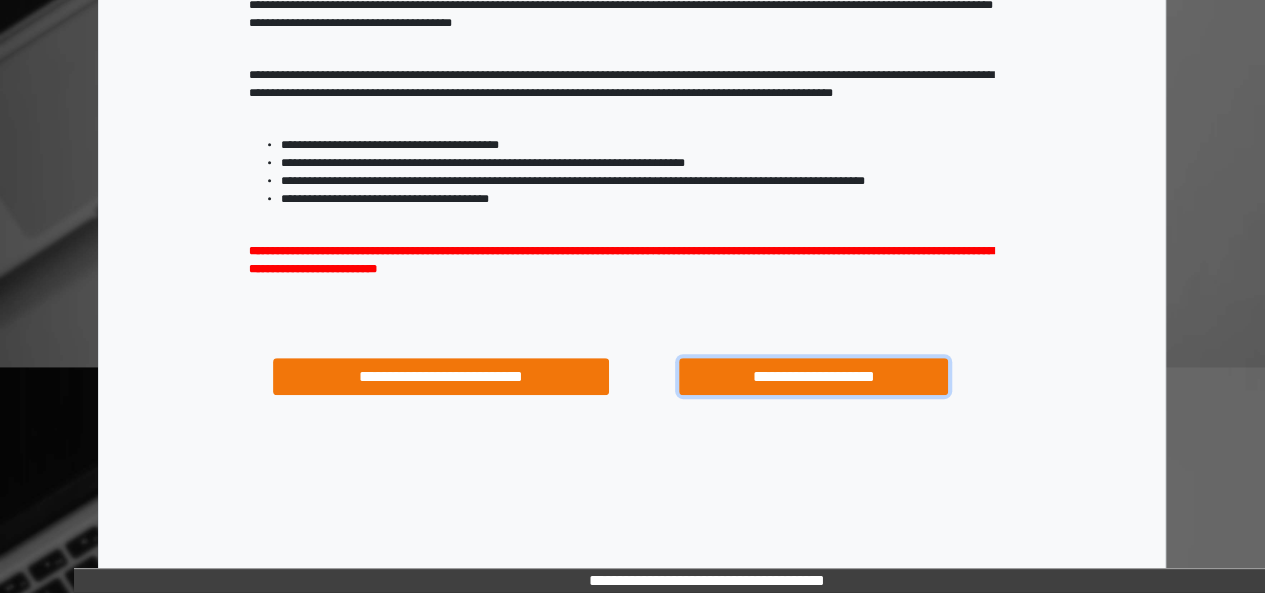 click on "**********" at bounding box center [813, 376] 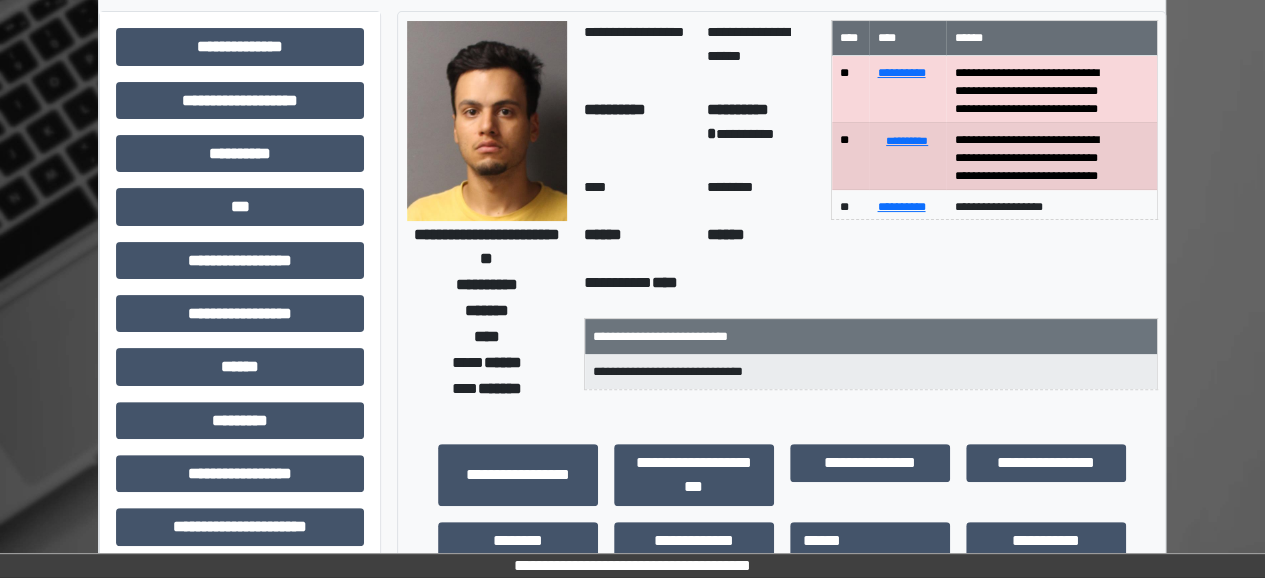 scroll, scrollTop: 92, scrollLeft: 0, axis: vertical 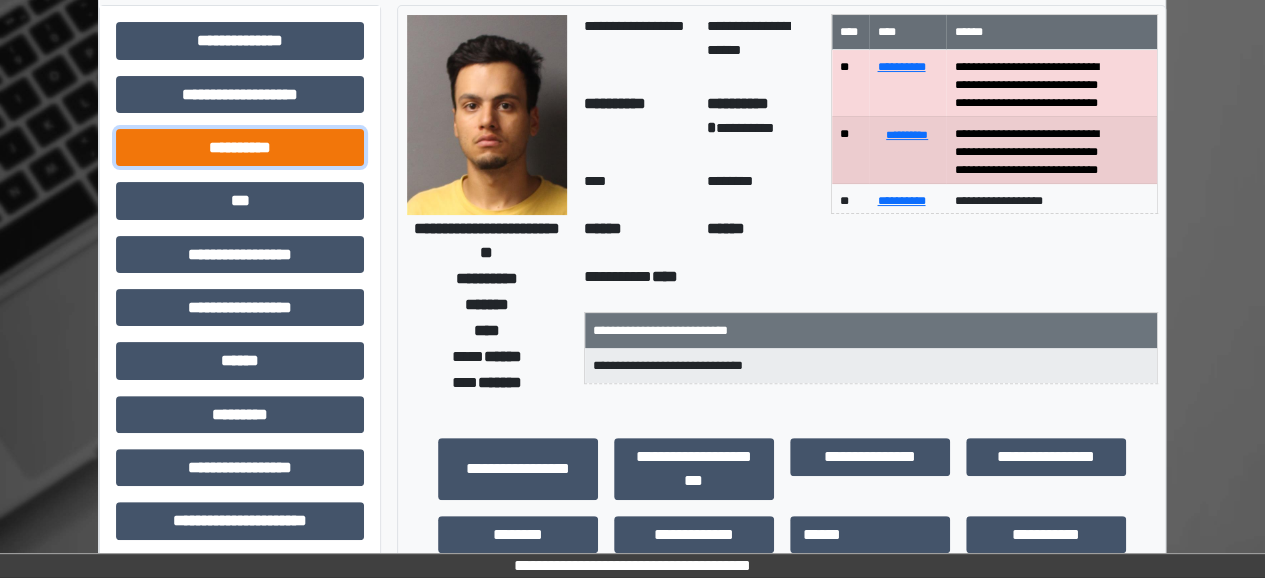 click on "**********" at bounding box center (240, 147) 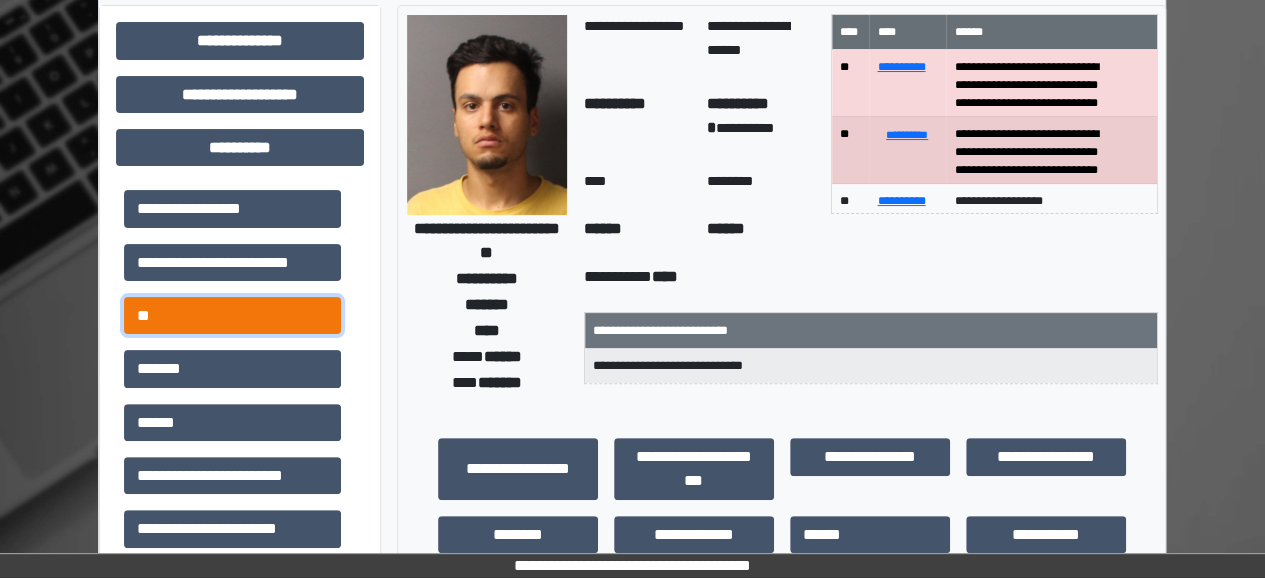 click on "**" at bounding box center (232, 315) 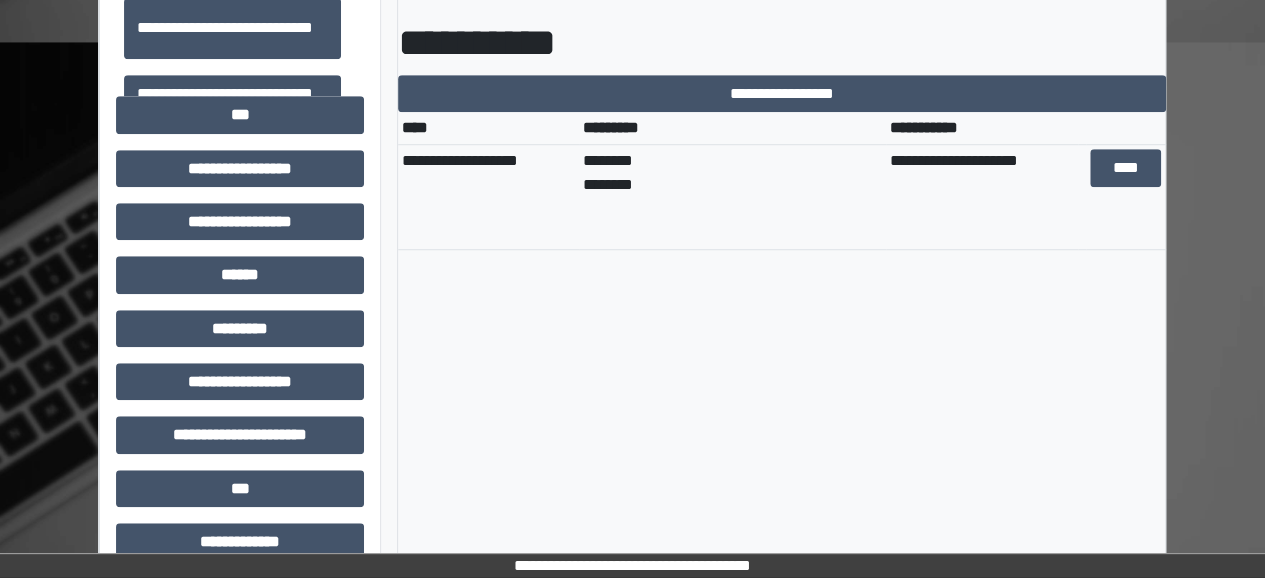 scroll, scrollTop: 663, scrollLeft: 0, axis: vertical 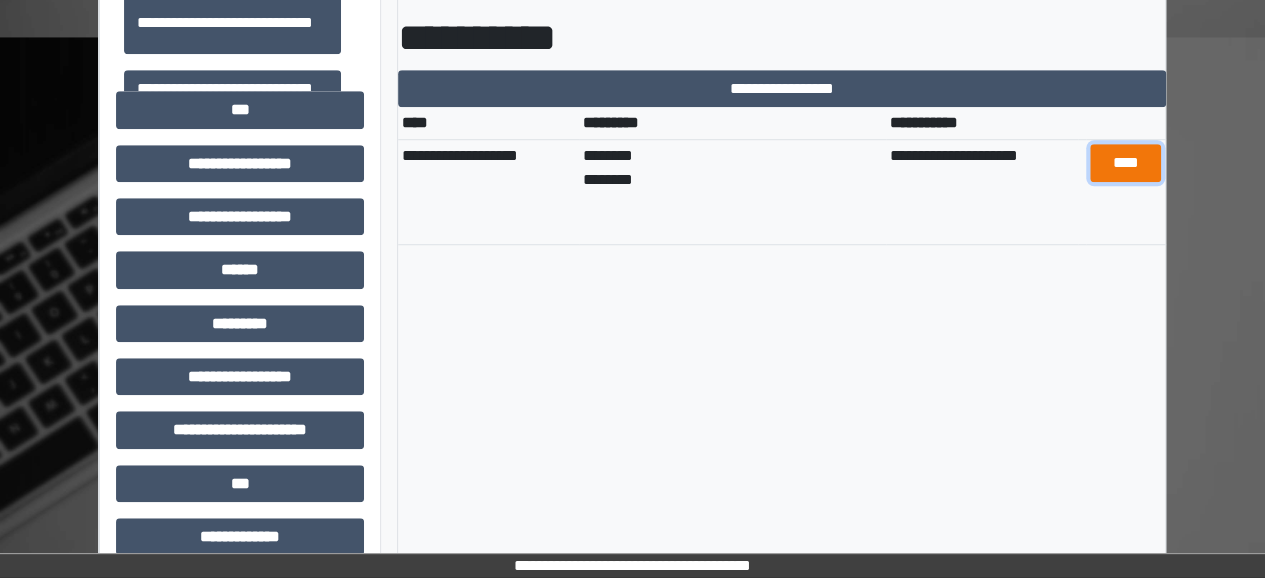 click on "****" at bounding box center (1125, 162) 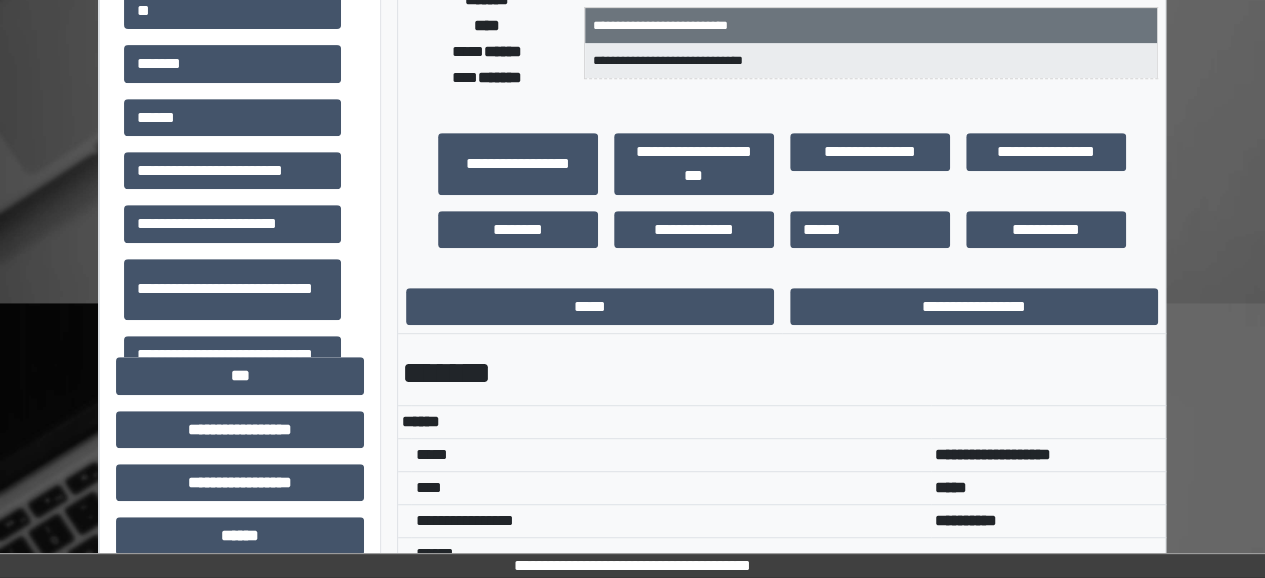 scroll, scrollTop: 394, scrollLeft: 0, axis: vertical 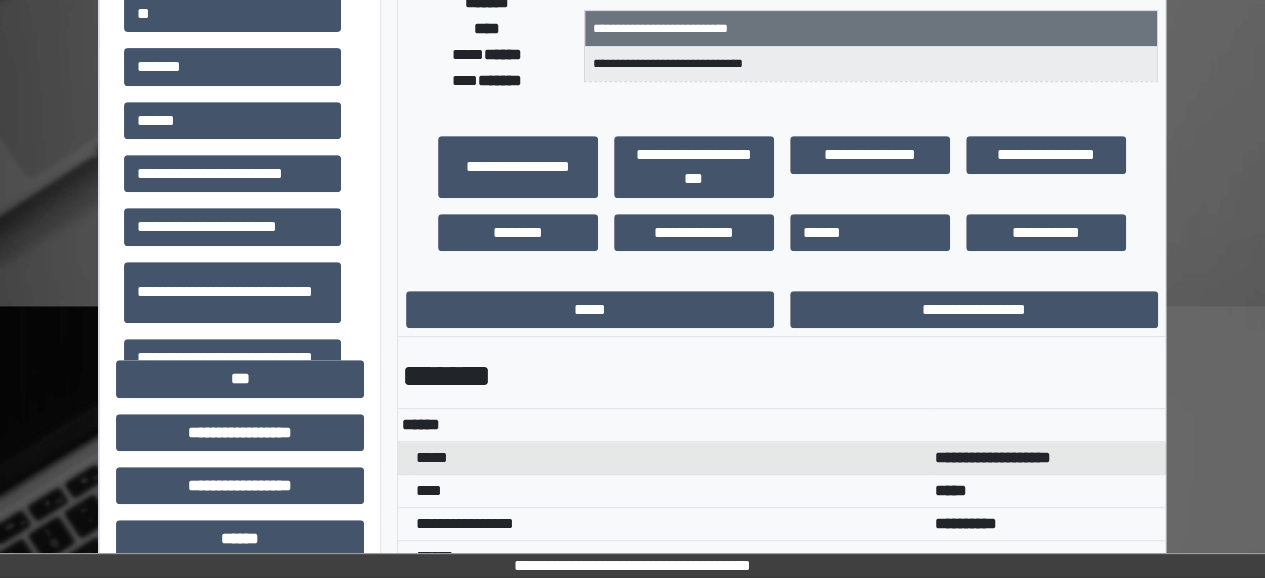 click at bounding box center [405, 457] 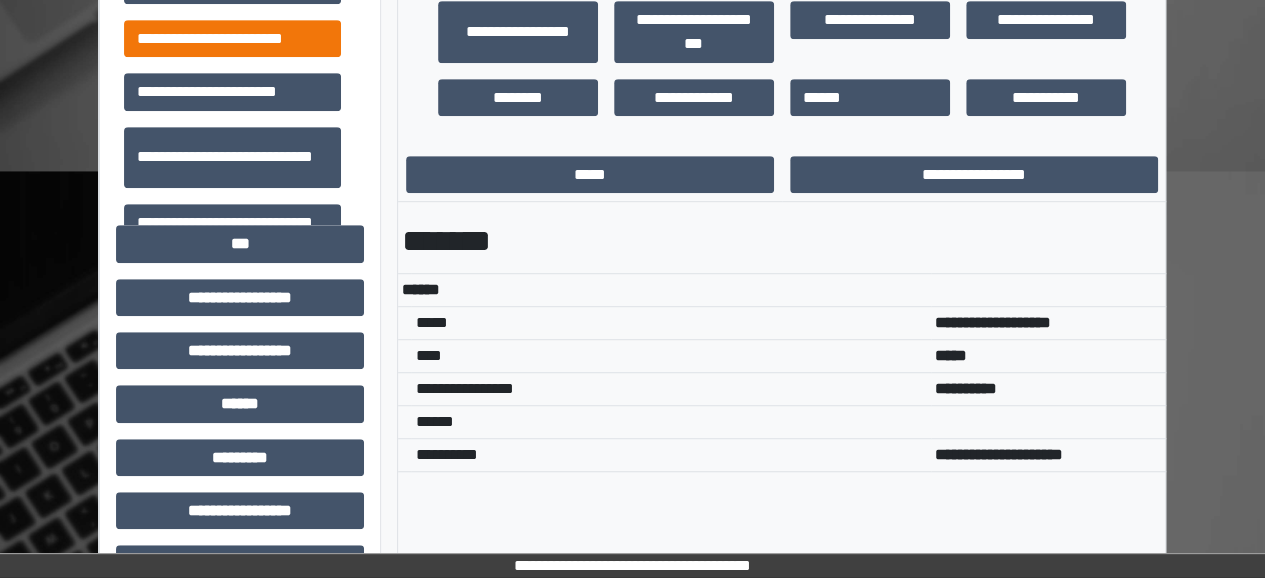 scroll, scrollTop: 530, scrollLeft: 0, axis: vertical 